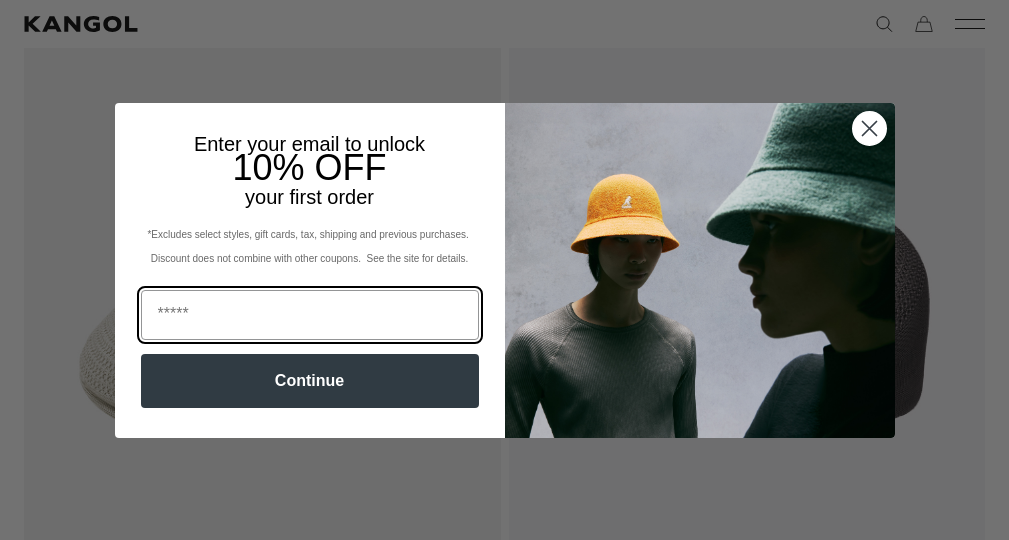 scroll, scrollTop: 251, scrollLeft: 0, axis: vertical 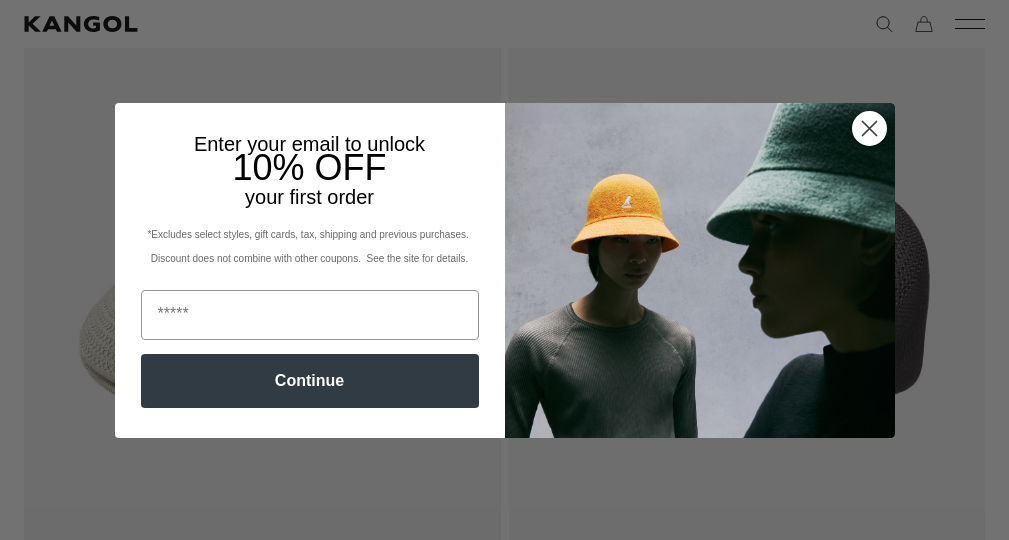 click 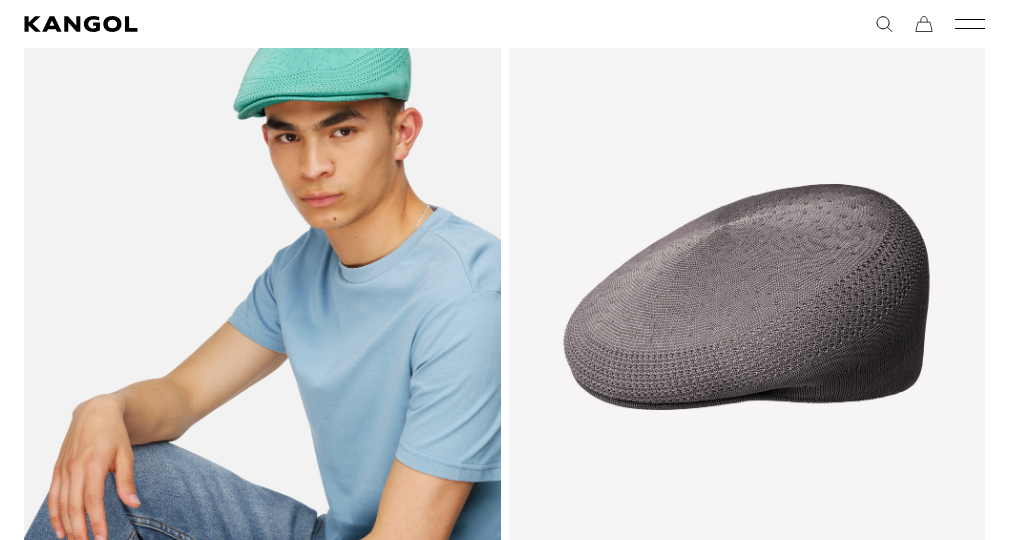 scroll, scrollTop: 0, scrollLeft: 0, axis: both 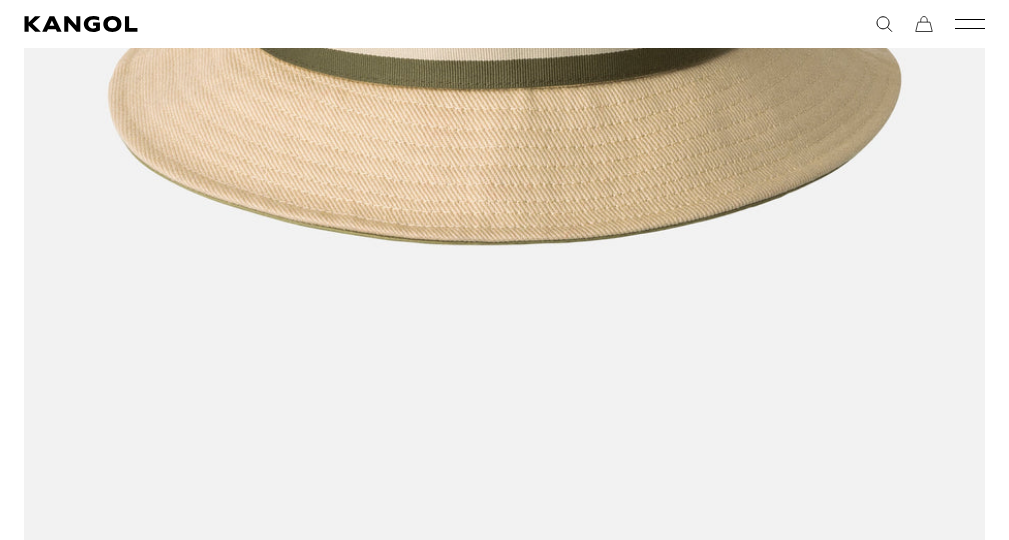click at bounding box center [262, 9366] 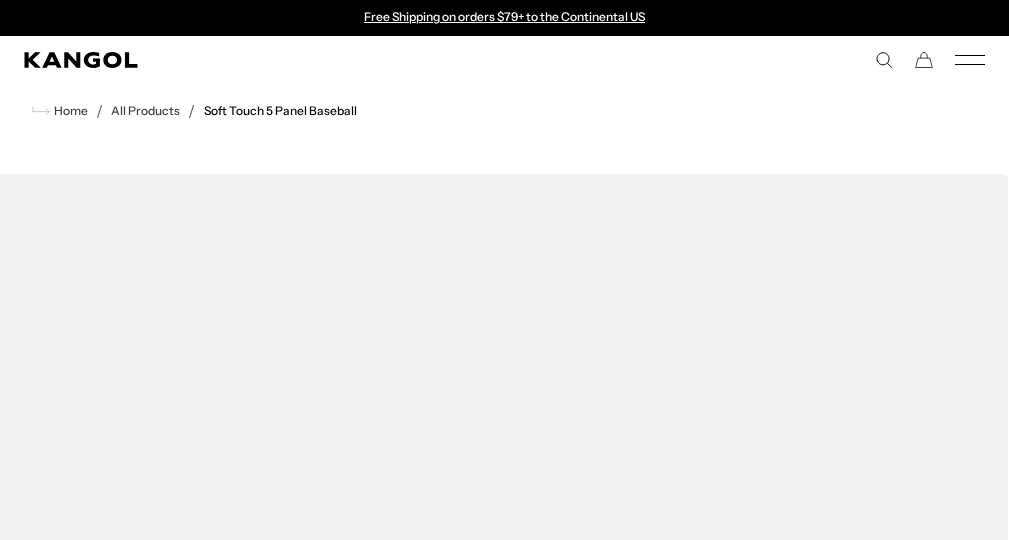 scroll, scrollTop: 0, scrollLeft: 0, axis: both 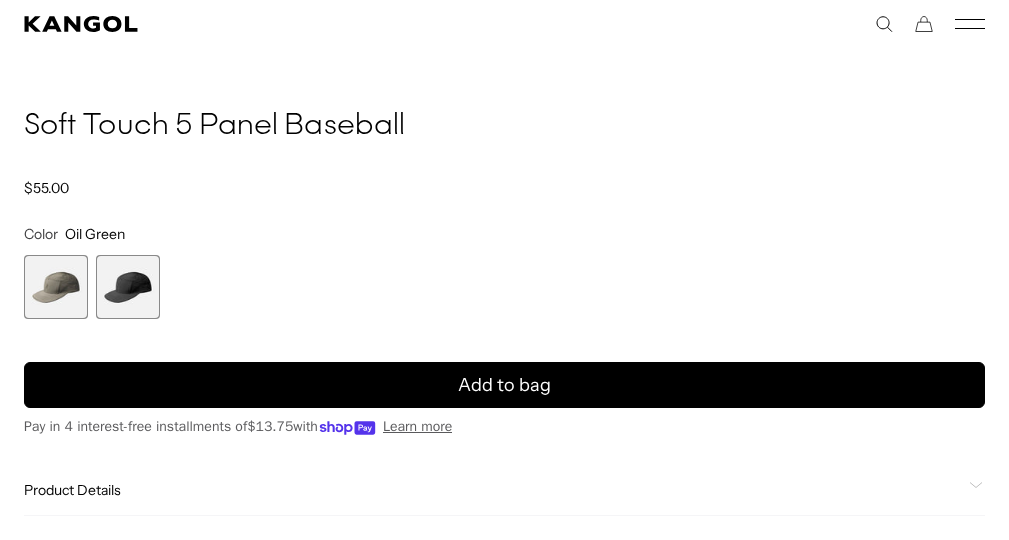 click at bounding box center [128, 287] 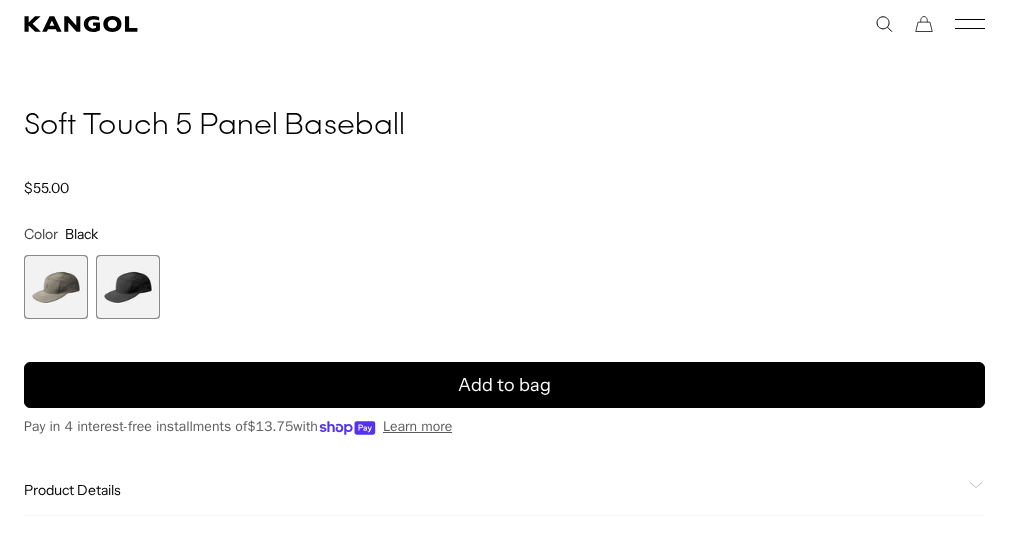scroll, scrollTop: 2735, scrollLeft: 0, axis: vertical 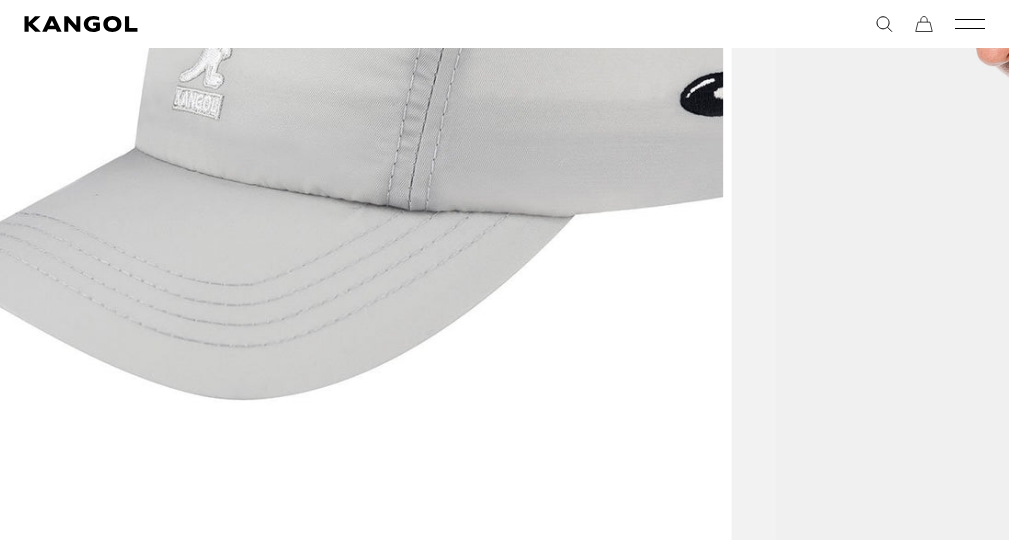 click at bounding box center [1097, 97] 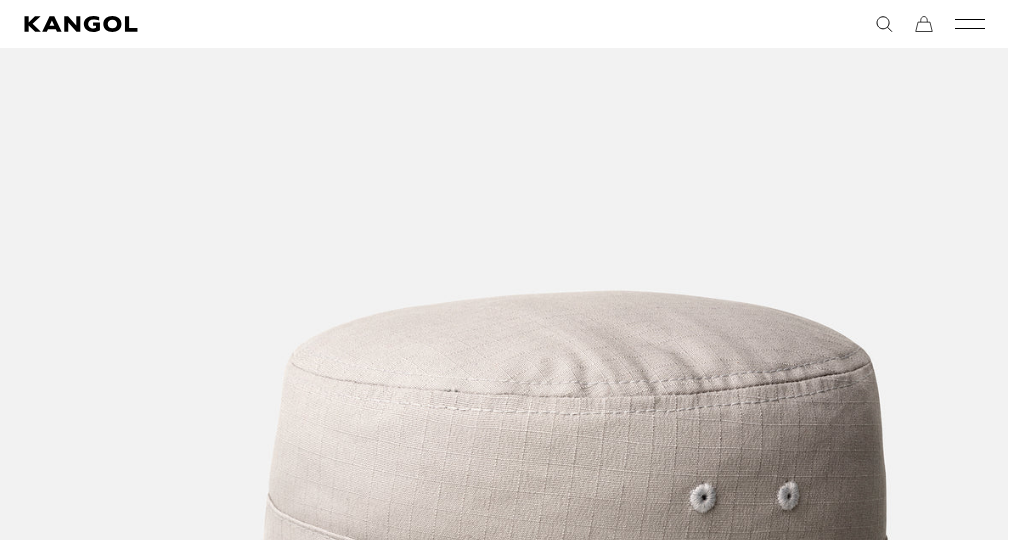 scroll, scrollTop: 283, scrollLeft: 0, axis: vertical 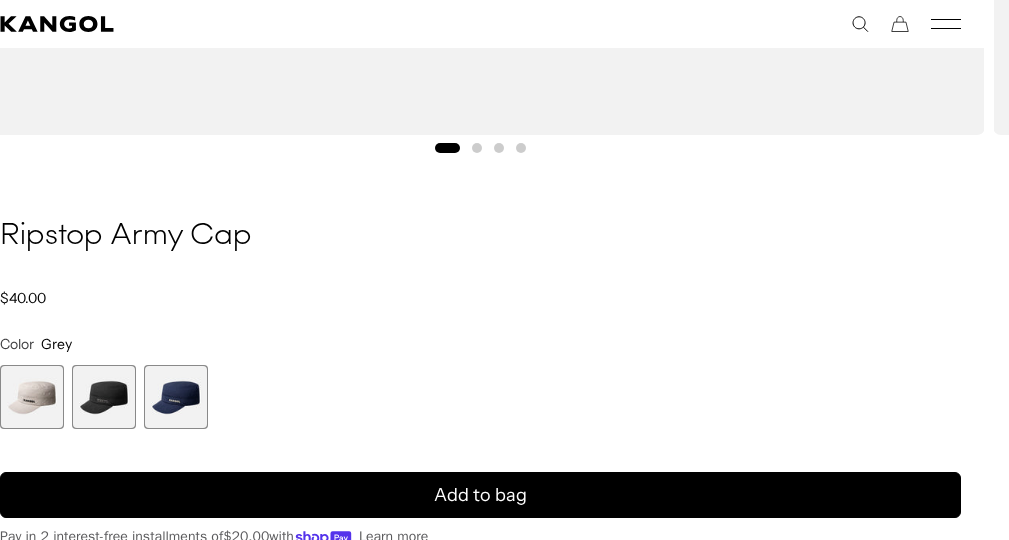 click at bounding box center [104, 397] 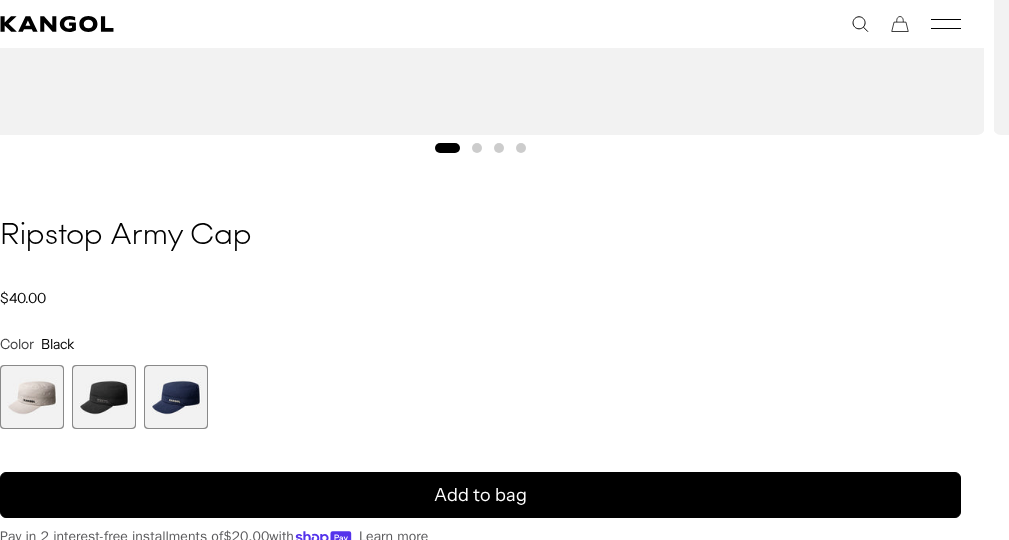 scroll, scrollTop: 2625, scrollLeft: 0, axis: vertical 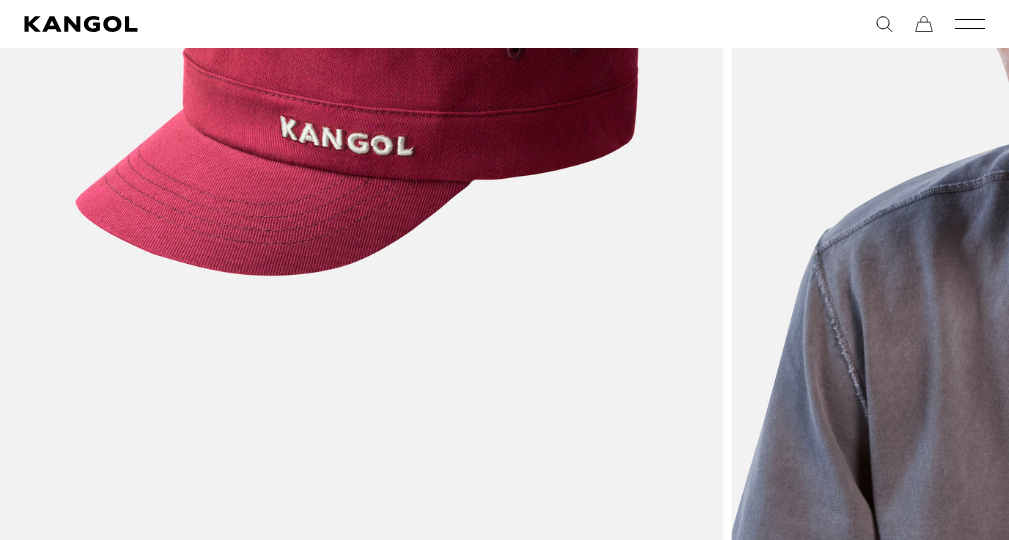 click at bounding box center [1097, 87] 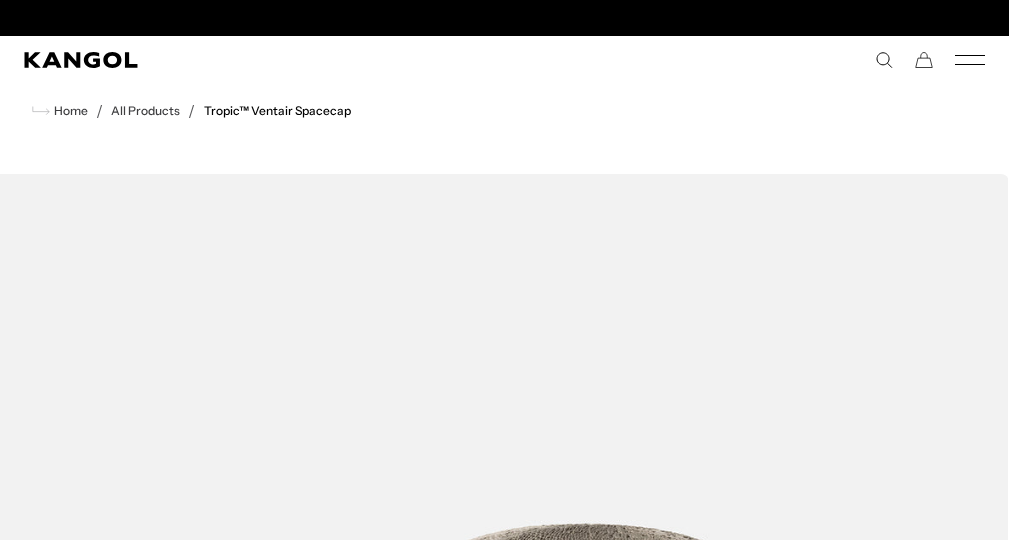 scroll, scrollTop: 0, scrollLeft: 0, axis: both 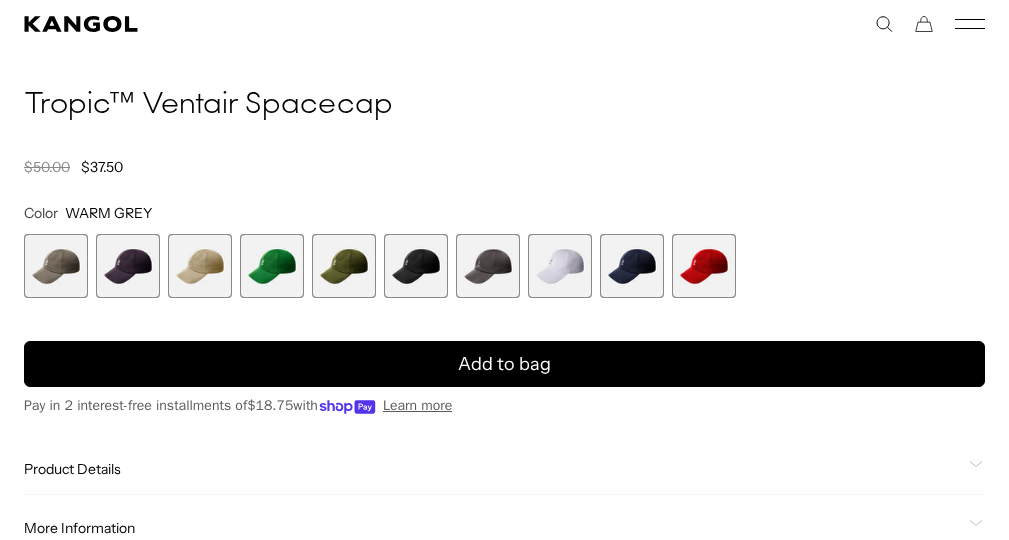 click at bounding box center (200, 266) 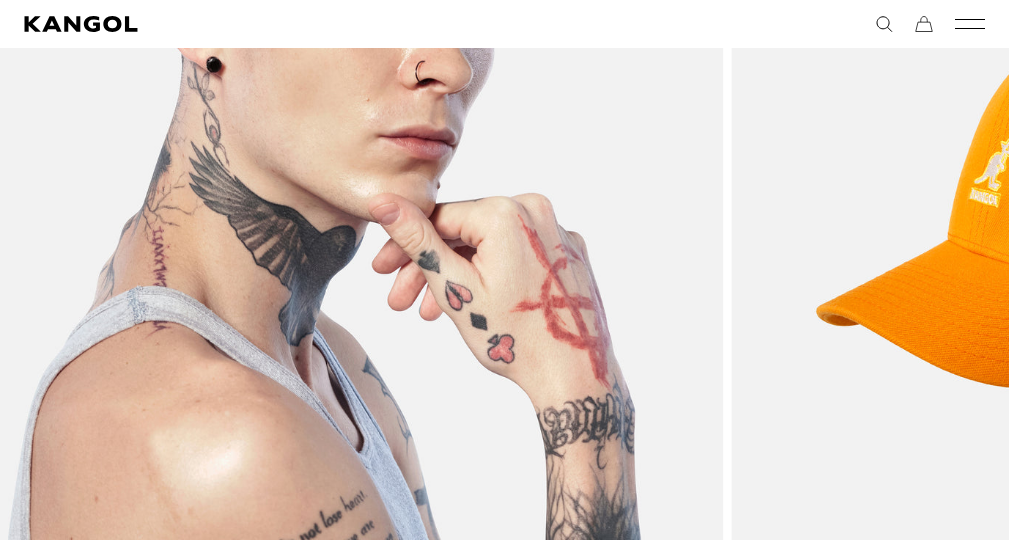 scroll, scrollTop: 2419, scrollLeft: 0, axis: vertical 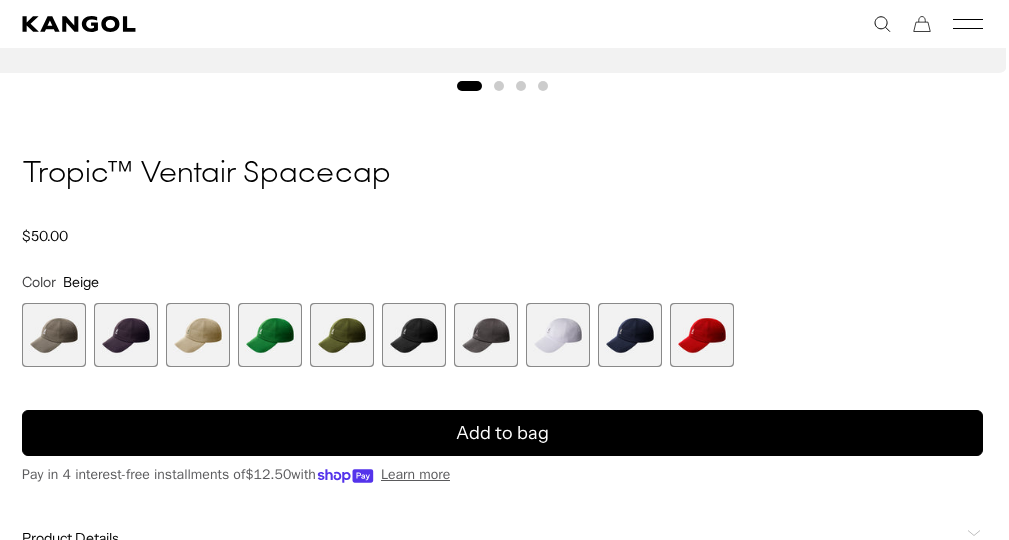 click at bounding box center (198, 335) 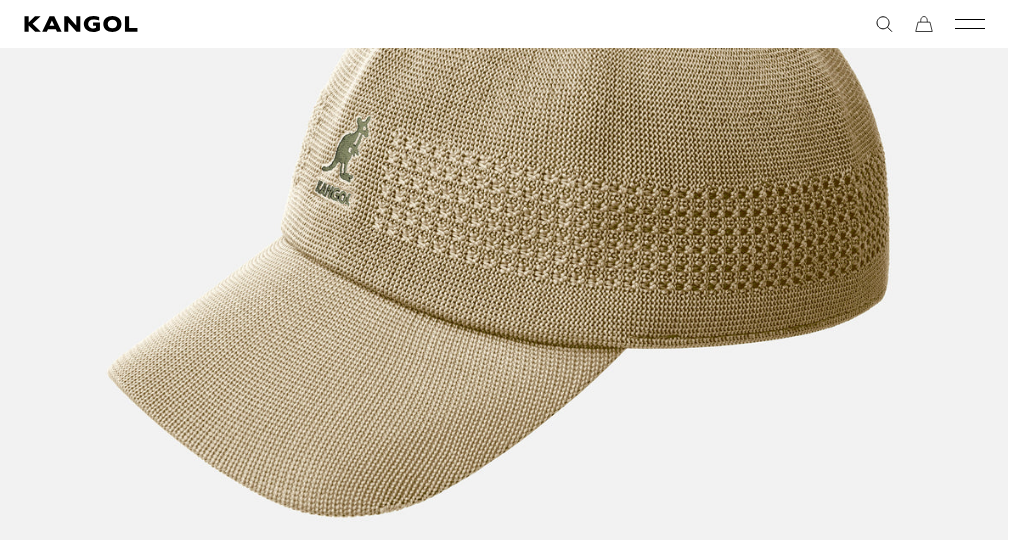 scroll, scrollTop: 0, scrollLeft: 0, axis: both 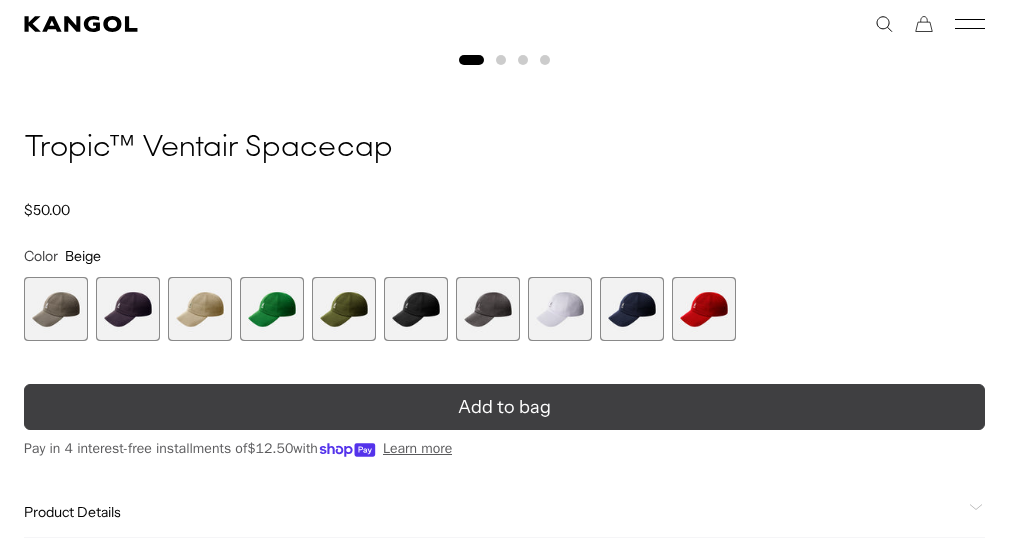 click on "Add to bag" at bounding box center [504, 407] 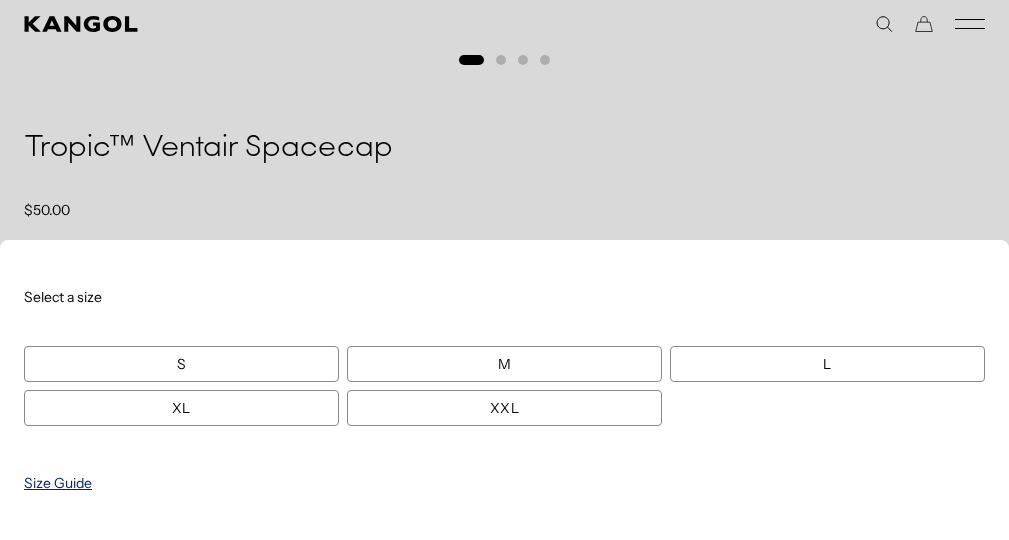 scroll, scrollTop: 0, scrollLeft: 0, axis: both 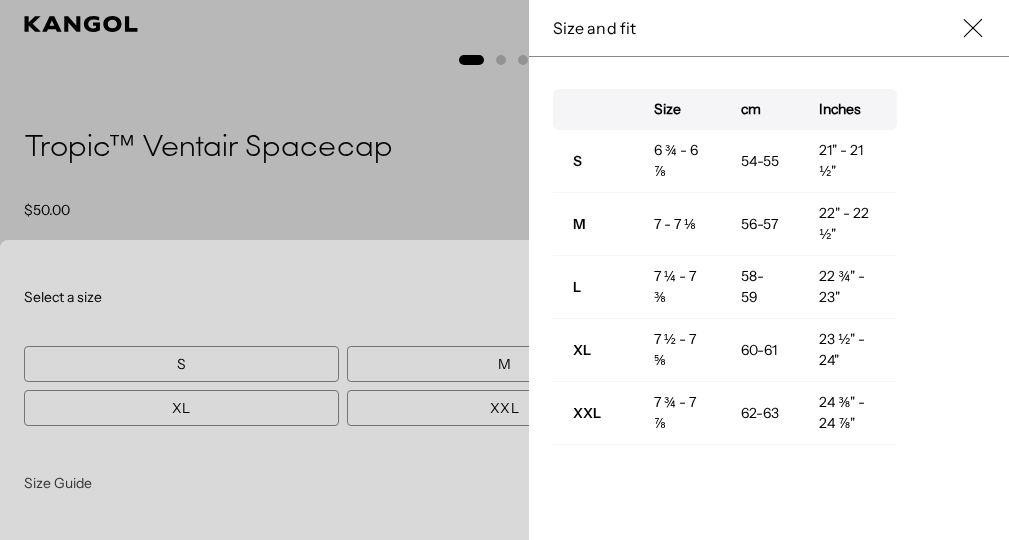 click at bounding box center [504, 270] 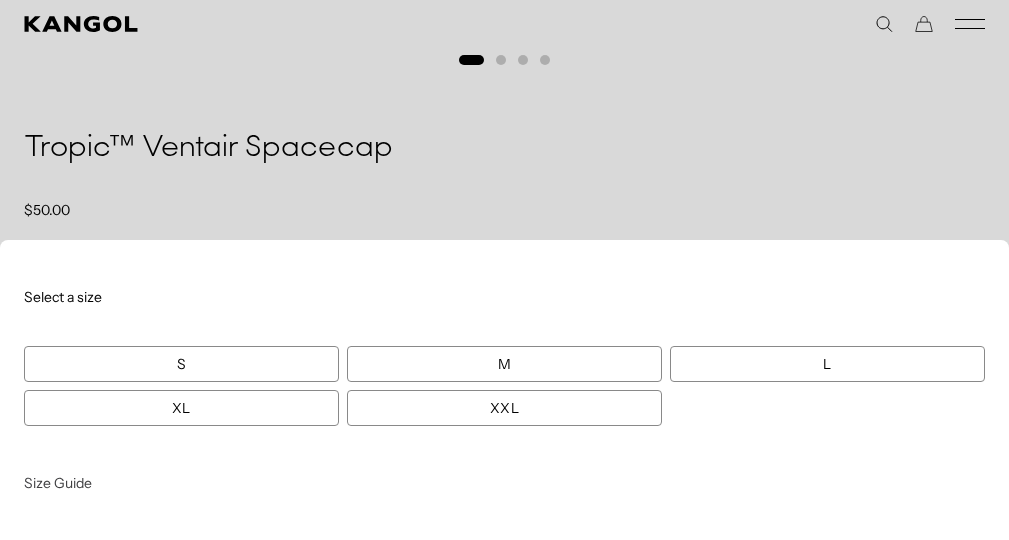 click on "XL" at bounding box center (181, 408) 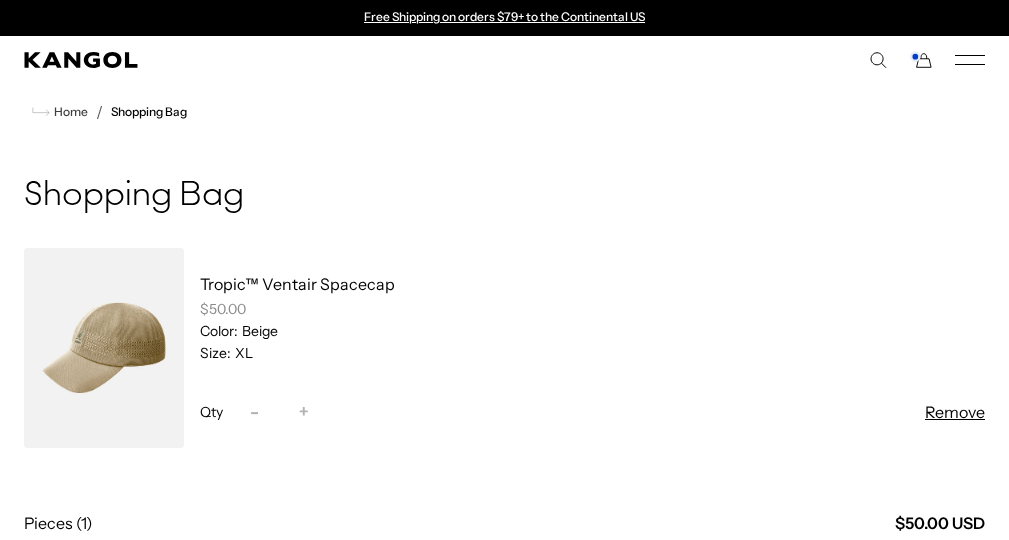 scroll, scrollTop: 0, scrollLeft: 0, axis: both 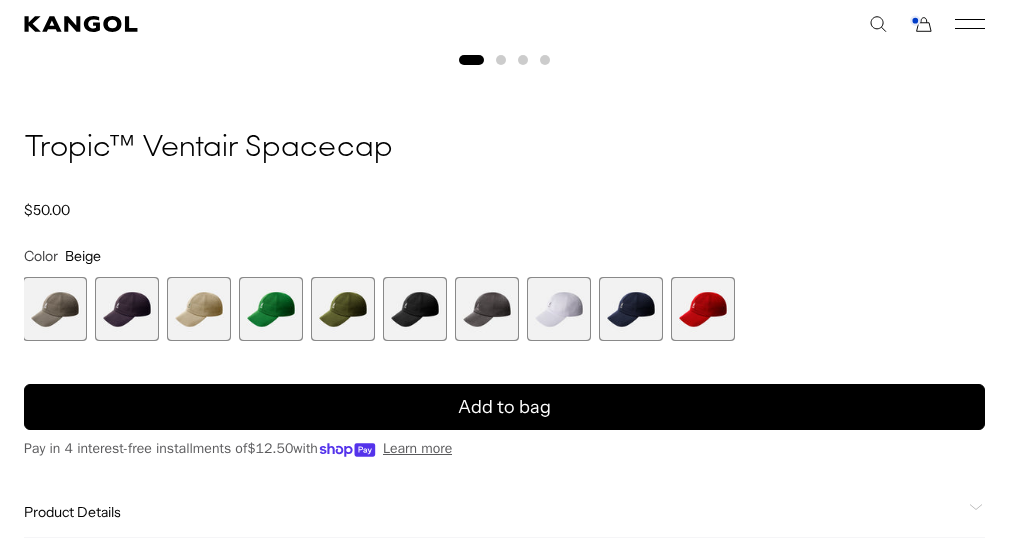 click at bounding box center [55, 309] 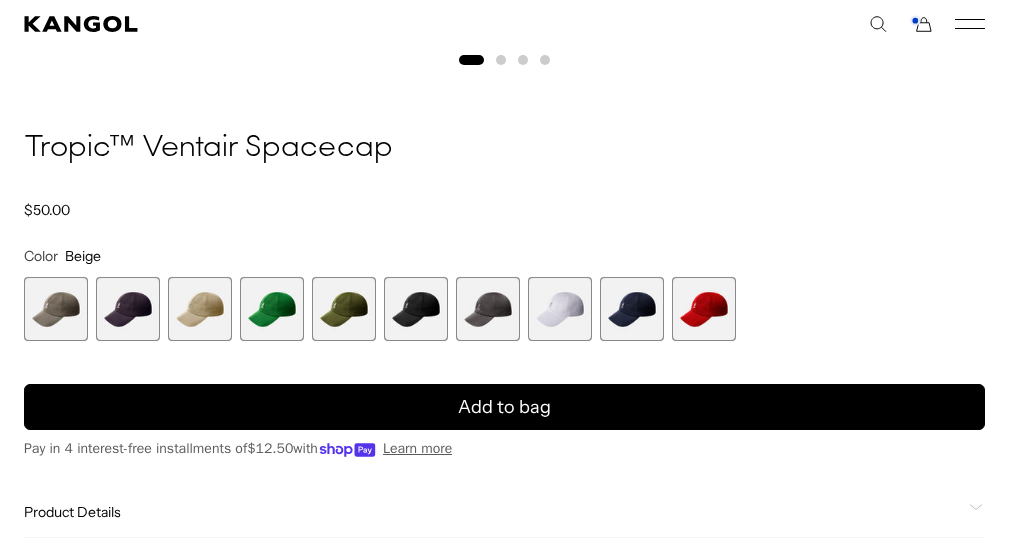 scroll, scrollTop: 0, scrollLeft: 0, axis: both 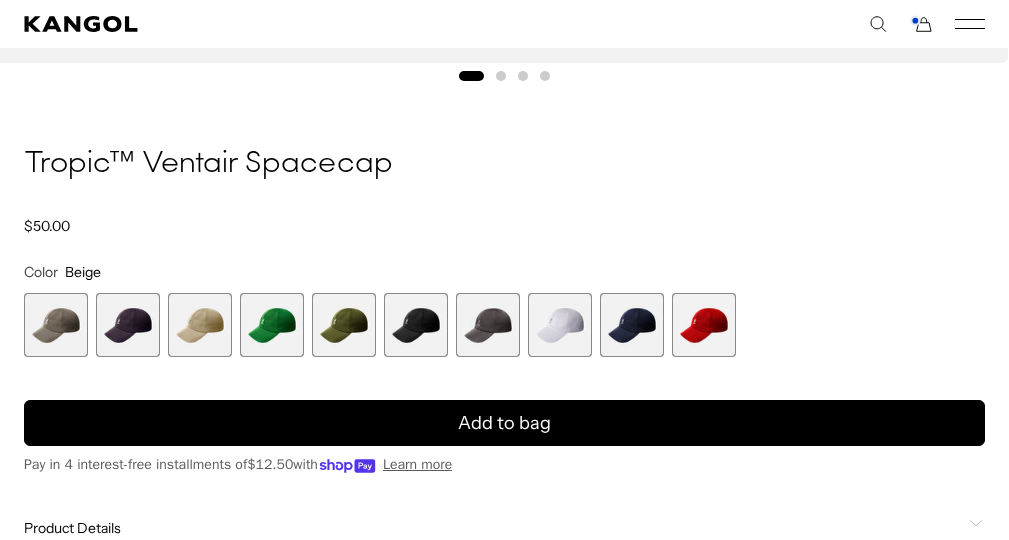 click at bounding box center (200, 325) 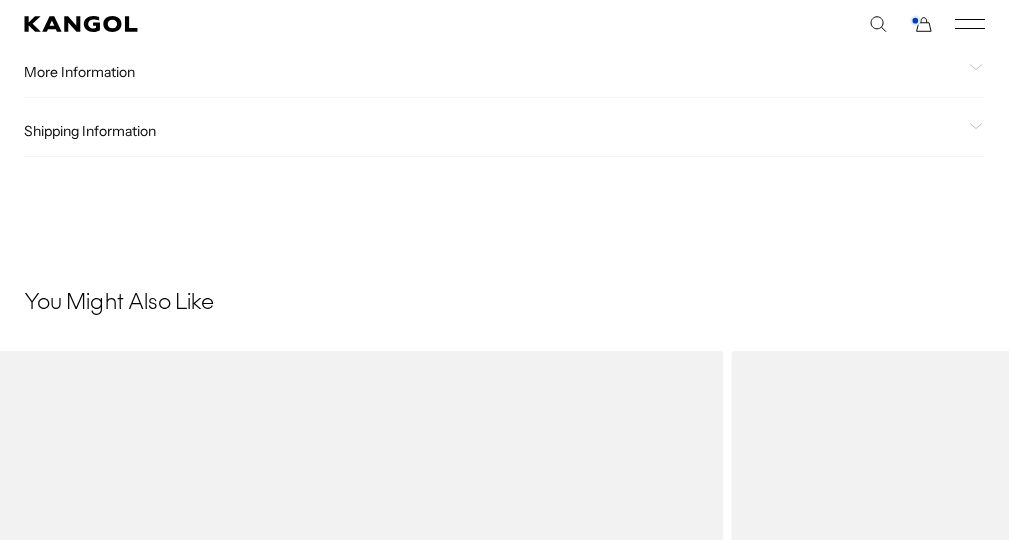 scroll, scrollTop: 1901, scrollLeft: 0, axis: vertical 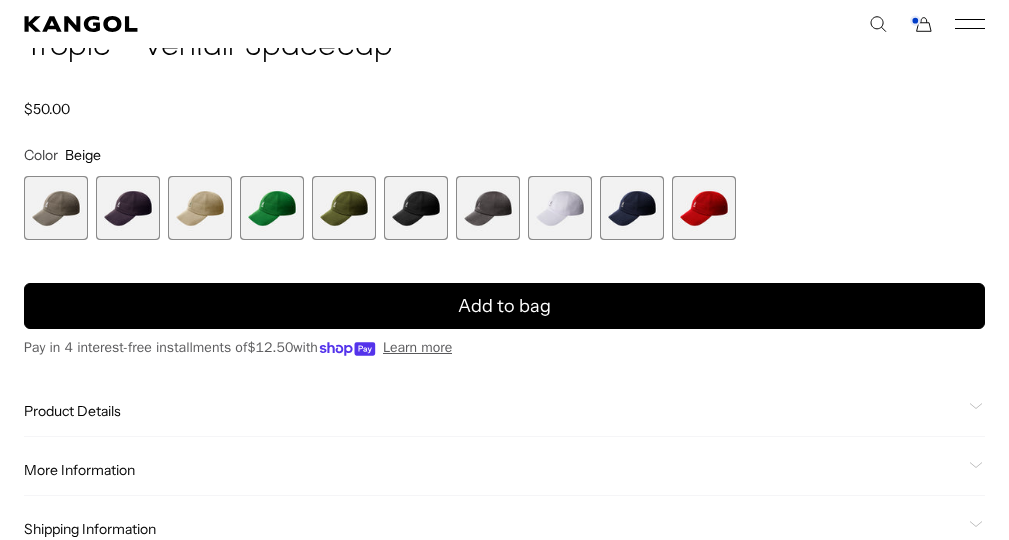 click at bounding box center (200, 208) 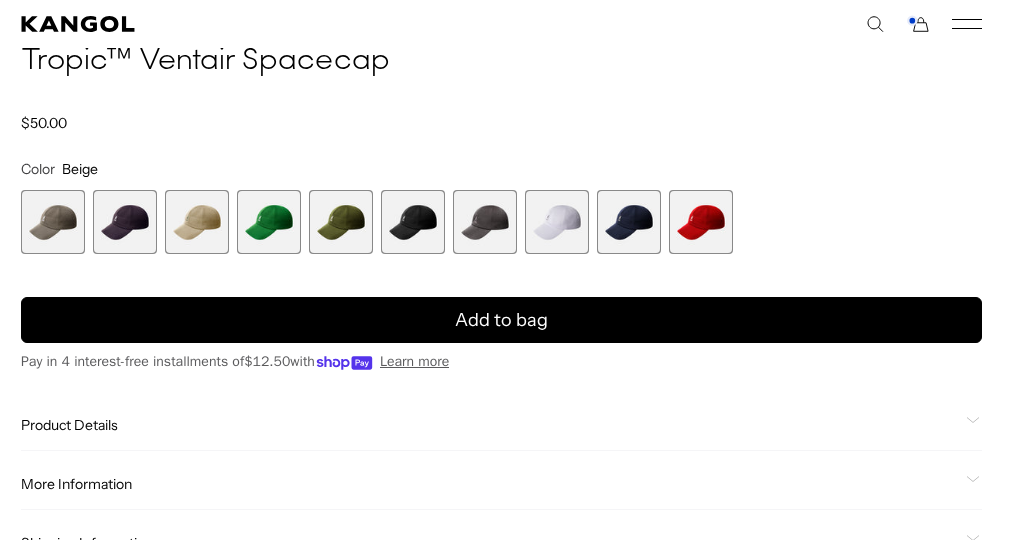 click at bounding box center [53, 222] 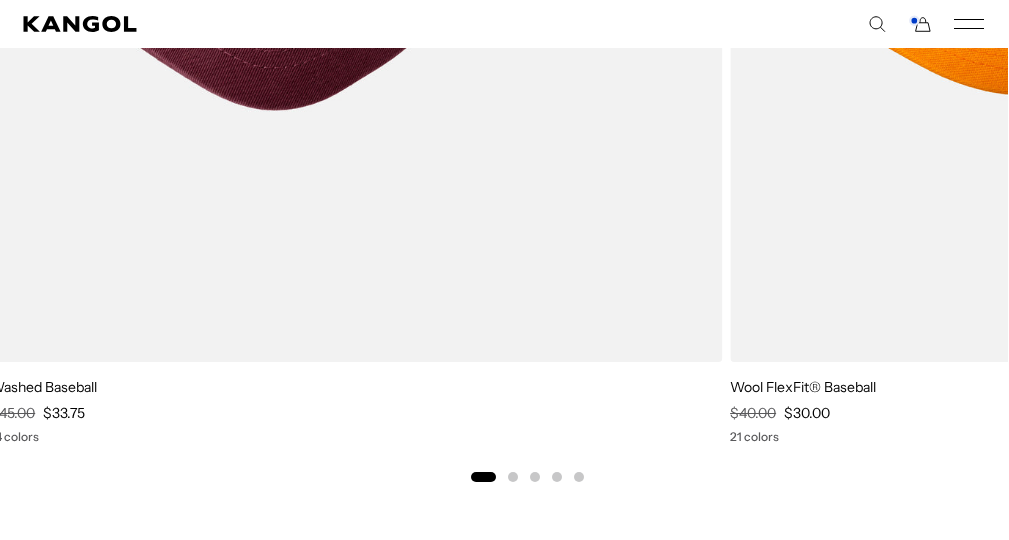 scroll, scrollTop: 2816, scrollLeft: 1, axis: both 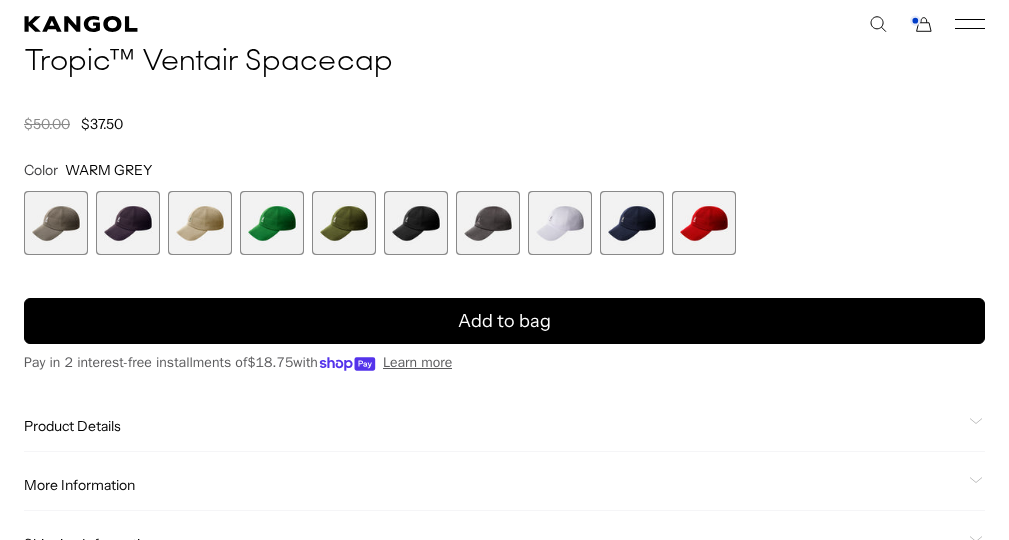 click at bounding box center [560, 223] 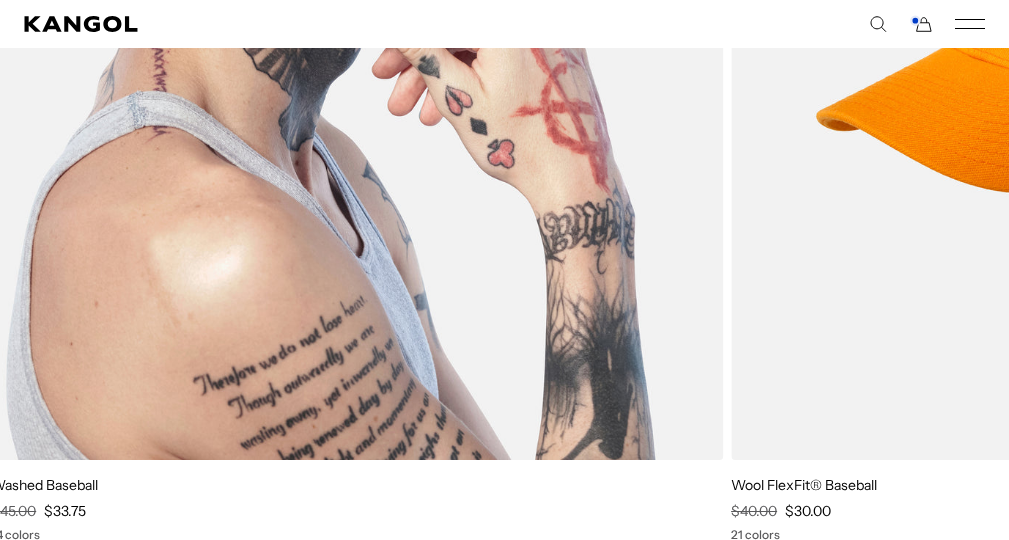scroll, scrollTop: 2611, scrollLeft: 0, axis: vertical 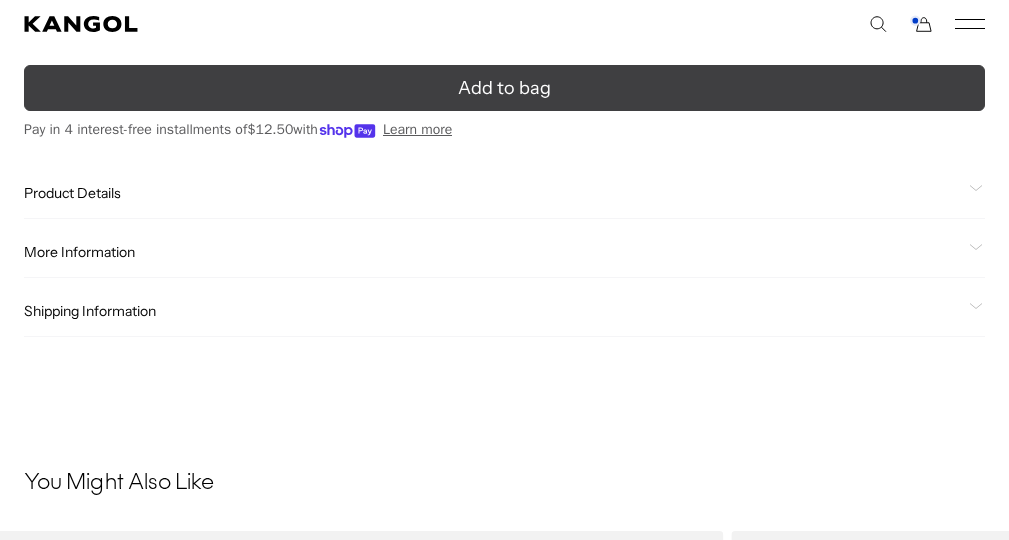 click on "Add to bag" at bounding box center (504, 88) 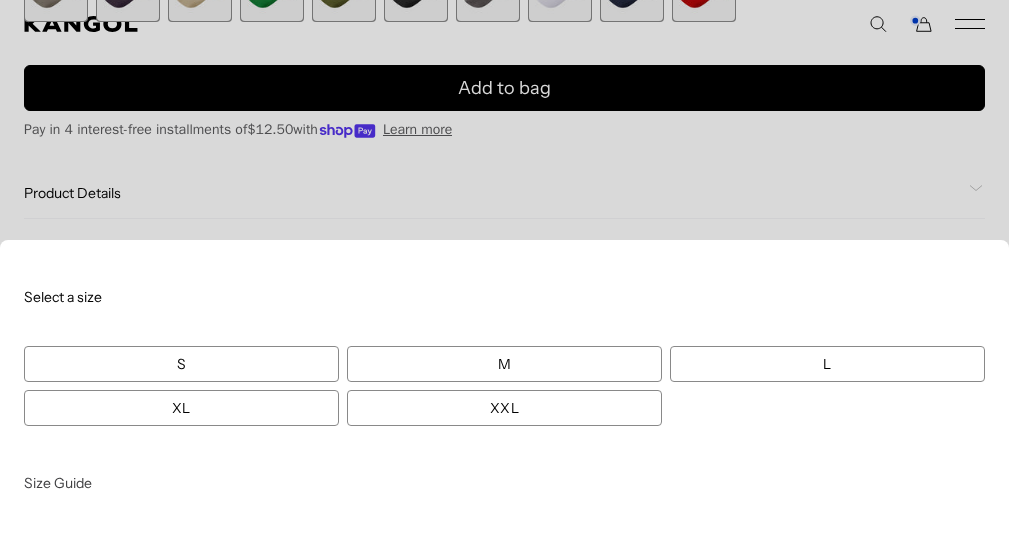 scroll, scrollTop: 0, scrollLeft: 507, axis: horizontal 